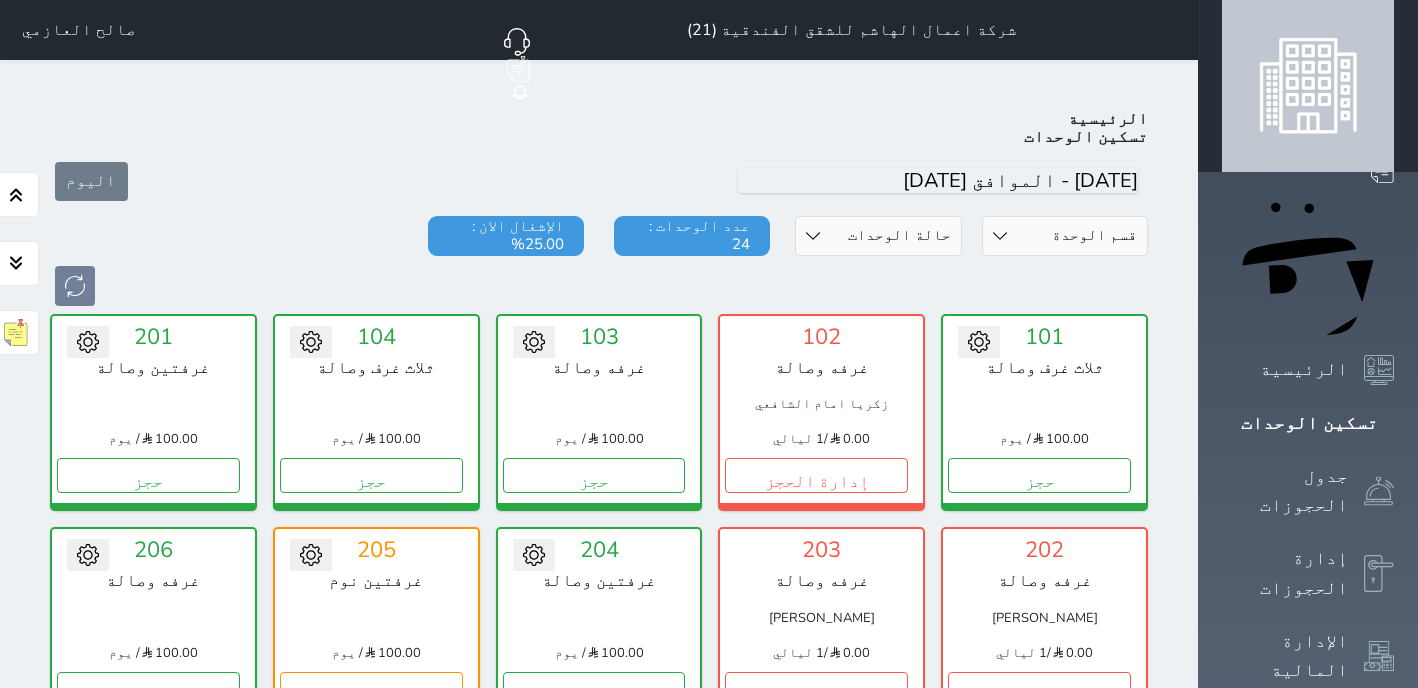 scroll, scrollTop: 457, scrollLeft: 0, axis: vertical 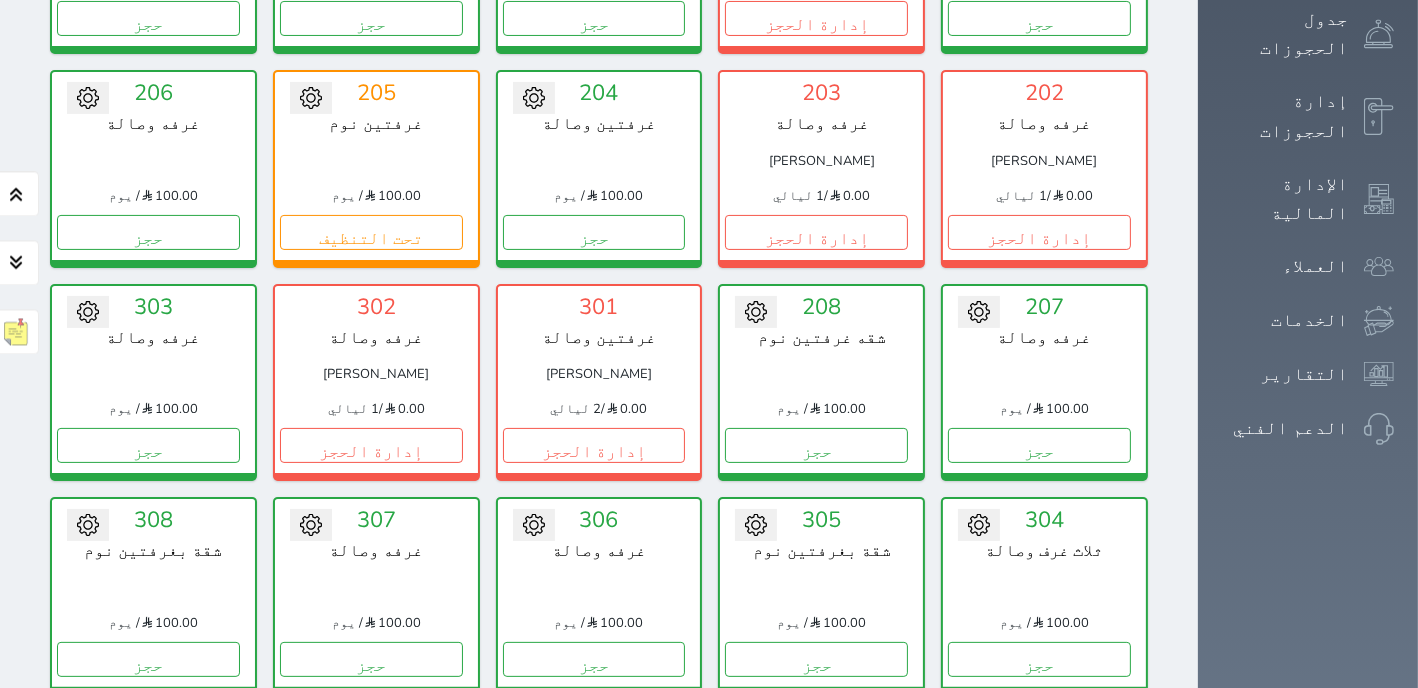 click on "302   غرفه وصالة
[PERSON_NAME]
0.00
/   1 ليالي           إدارة الحجز" at bounding box center (376, 382) 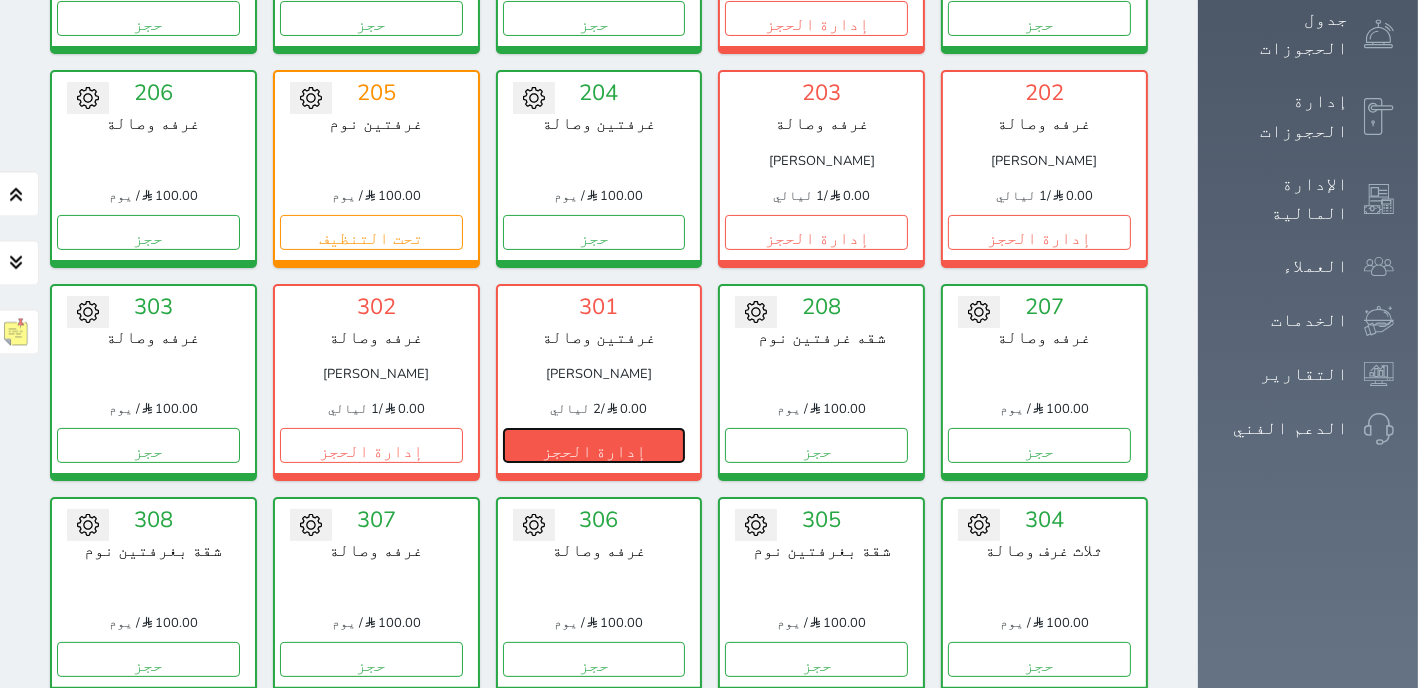 click on "إدارة الحجز" at bounding box center (594, 445) 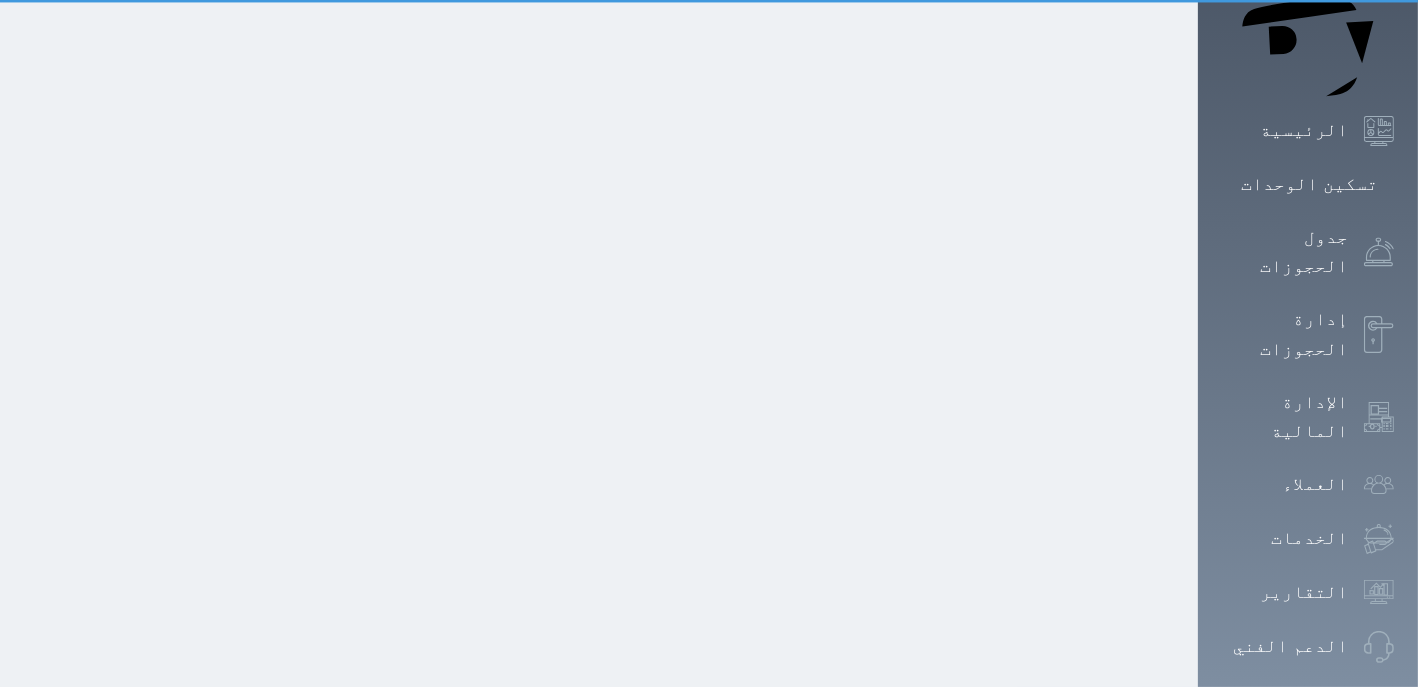 scroll, scrollTop: 0, scrollLeft: 0, axis: both 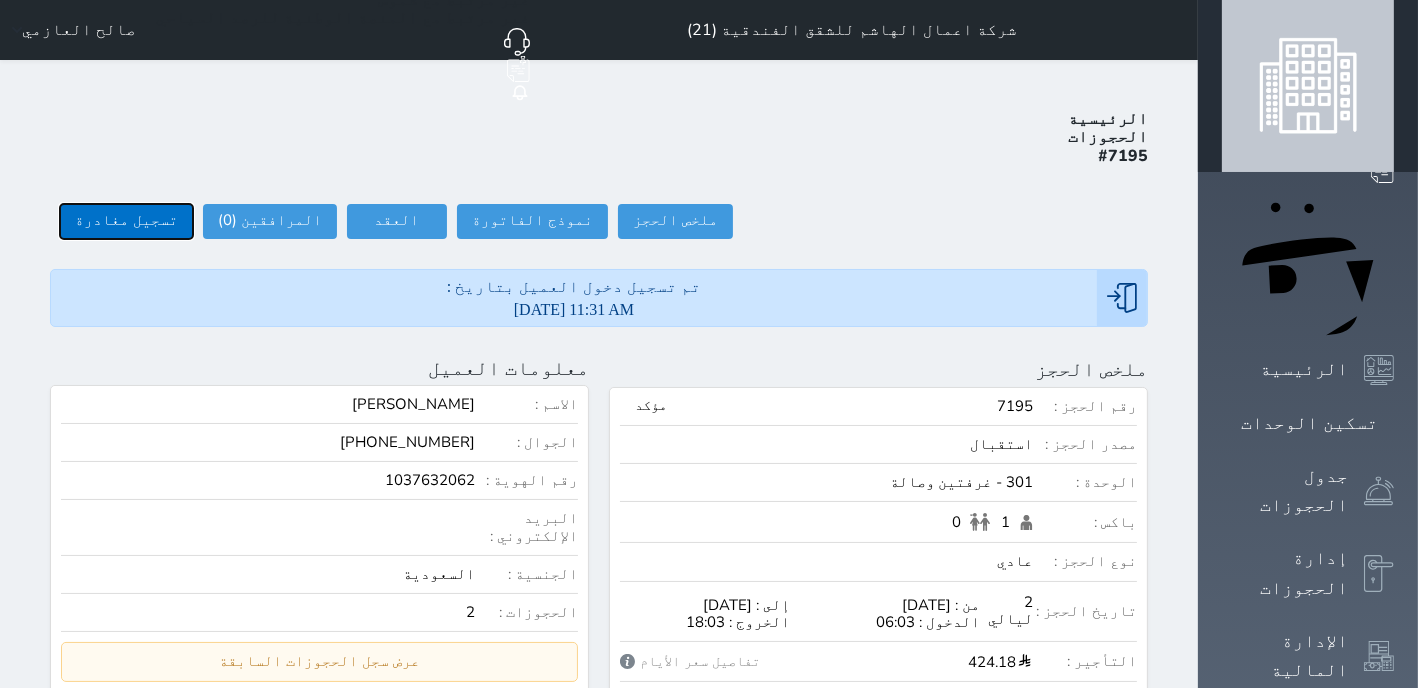 click on "تسجيل مغادرة" at bounding box center (126, 221) 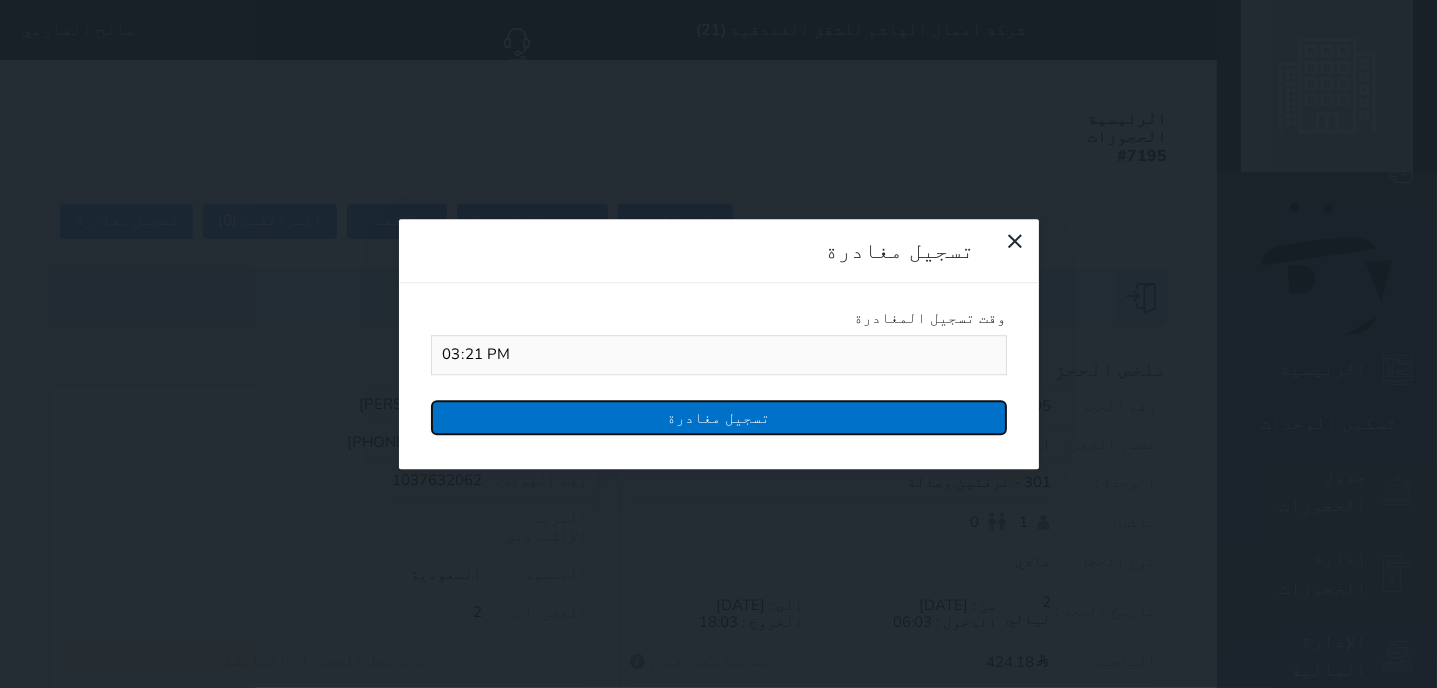 click on "تسجيل مغادرة" at bounding box center (719, 417) 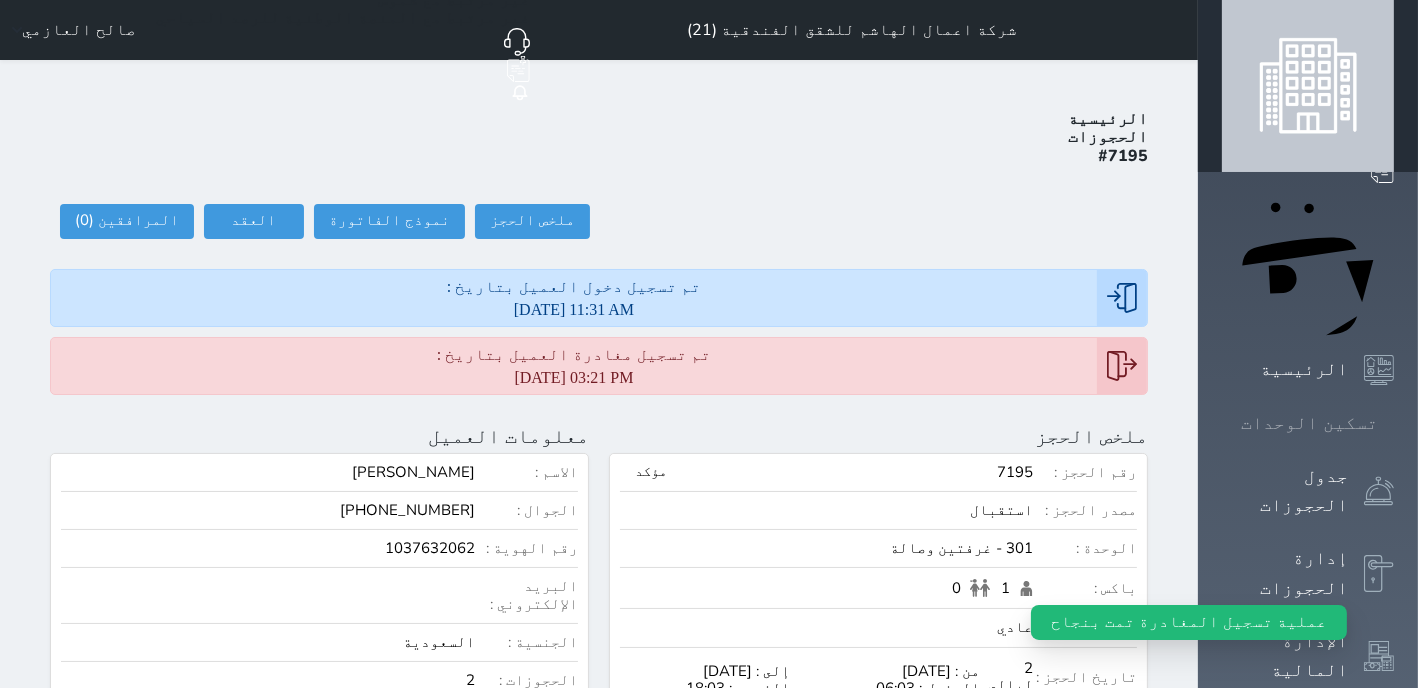 click 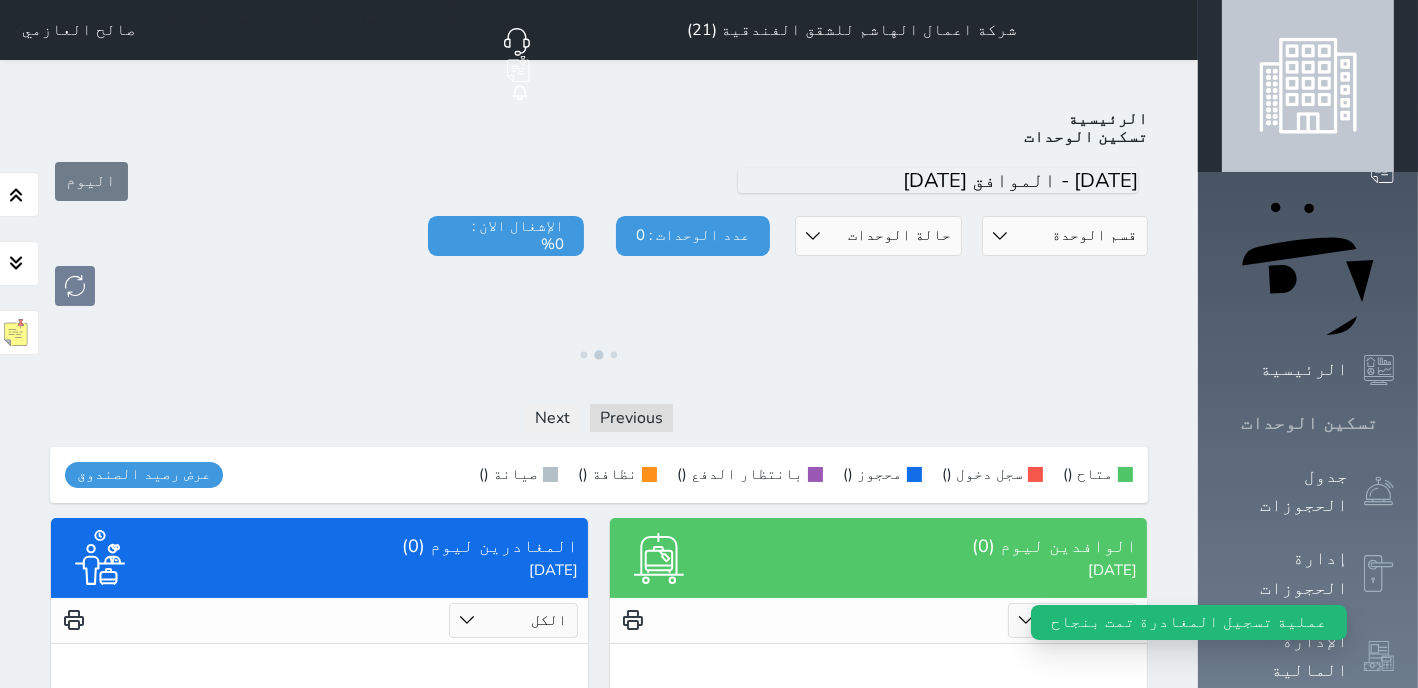 click 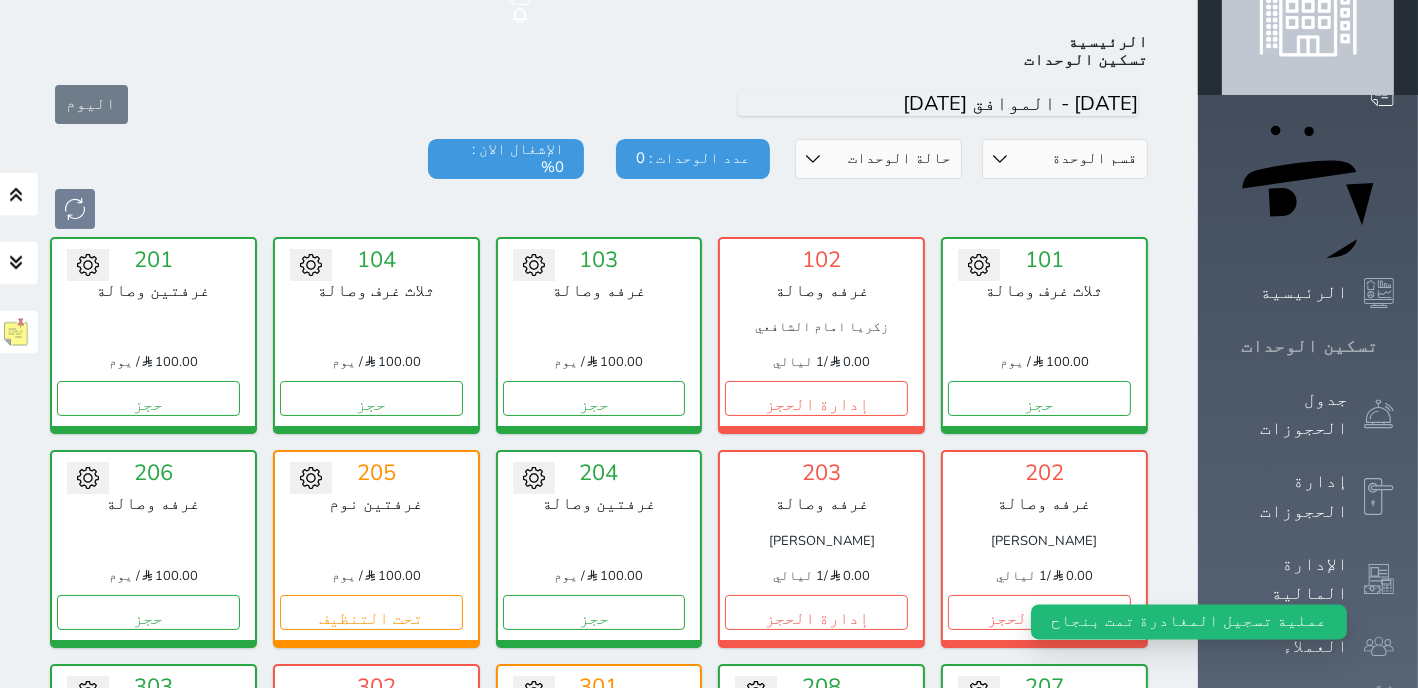 scroll, scrollTop: 78, scrollLeft: 0, axis: vertical 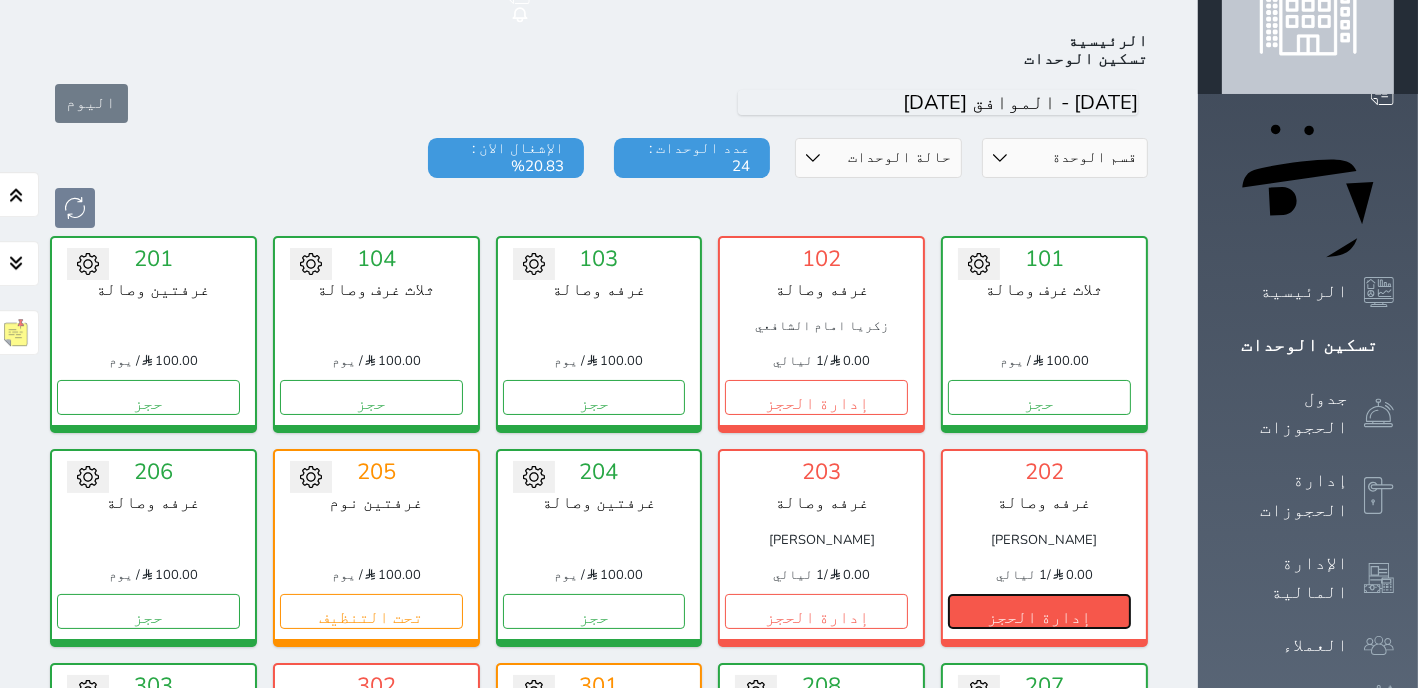click on "إدارة الحجز" at bounding box center [1039, 611] 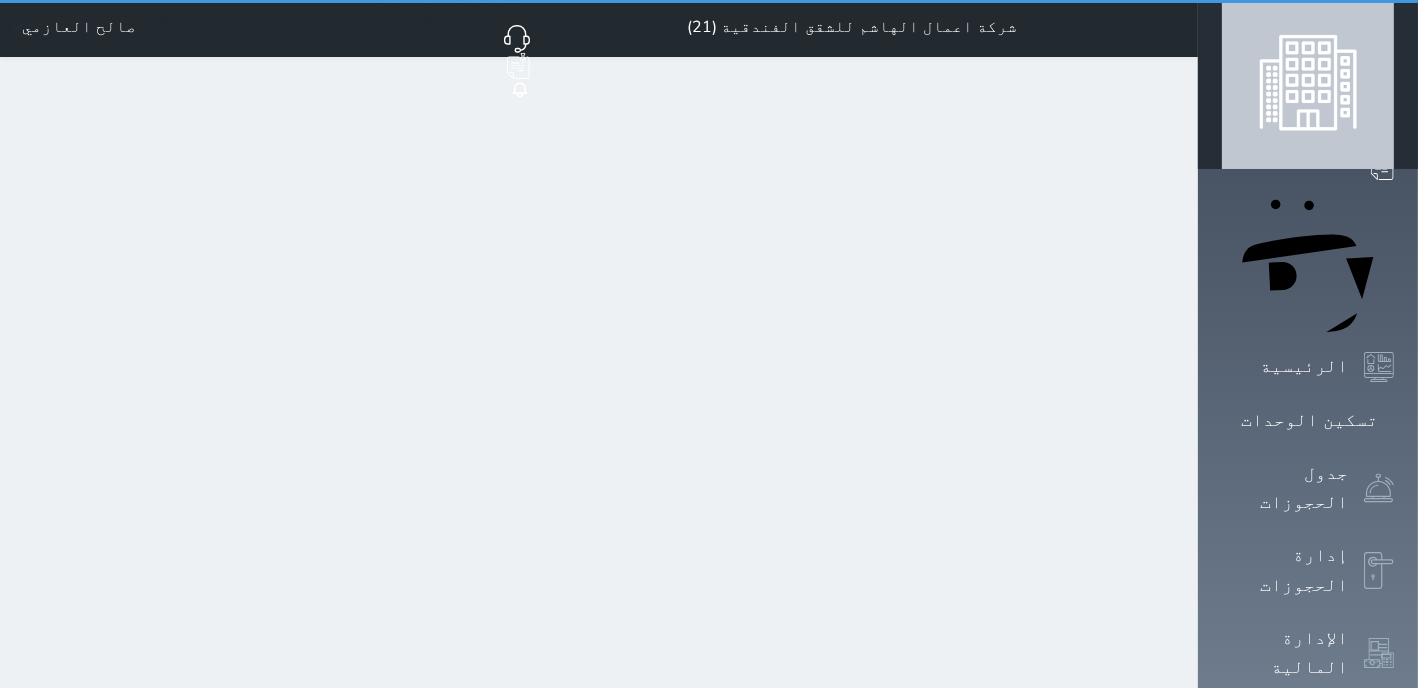 scroll, scrollTop: 0, scrollLeft: 0, axis: both 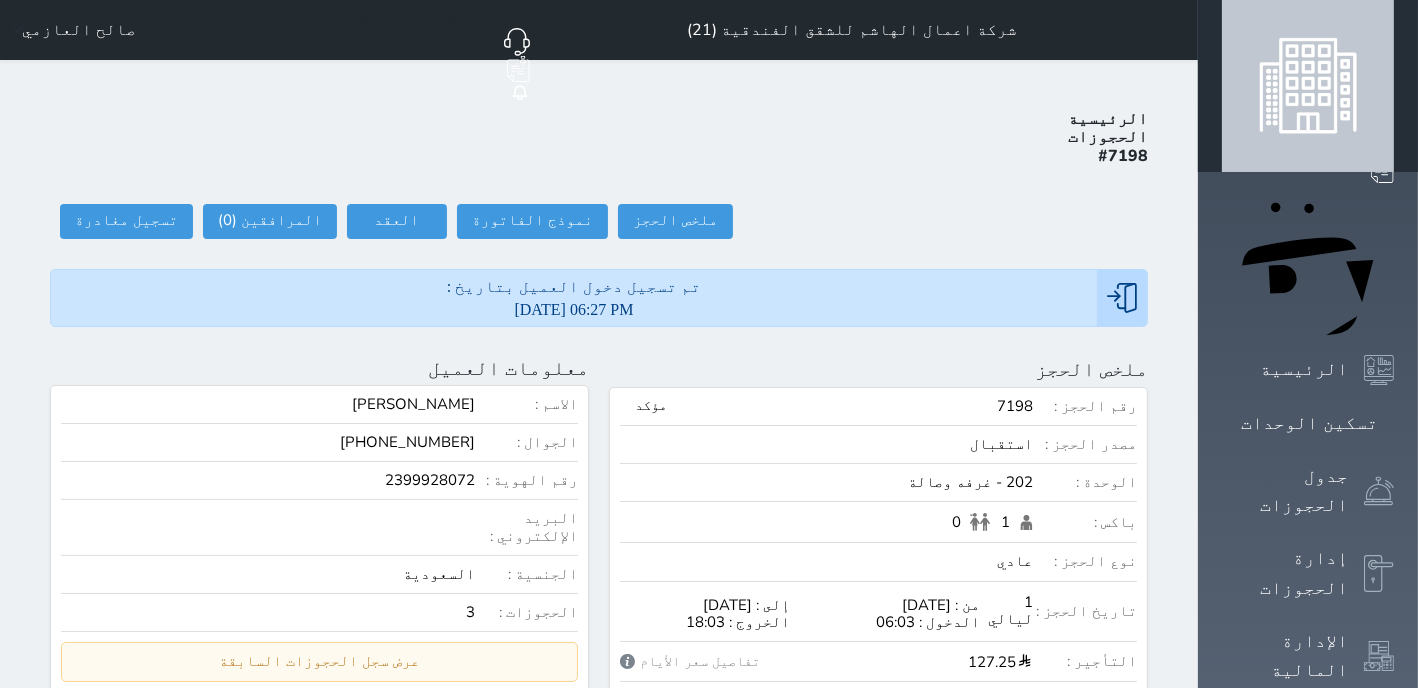 click on "الجنسية :   ال[DEMOGRAPHIC_DATA]" at bounding box center (319, 580) 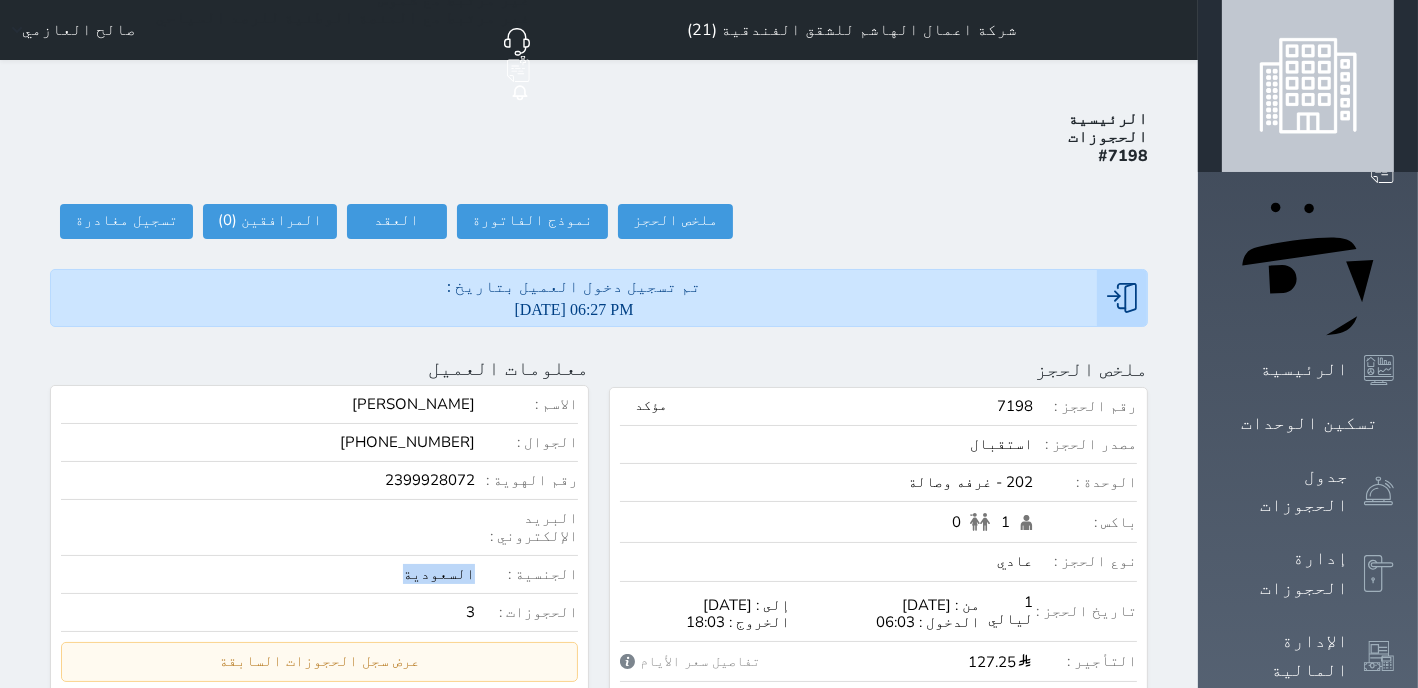 drag, startPoint x: 500, startPoint y: 492, endPoint x: 429, endPoint y: 494, distance: 71.02816 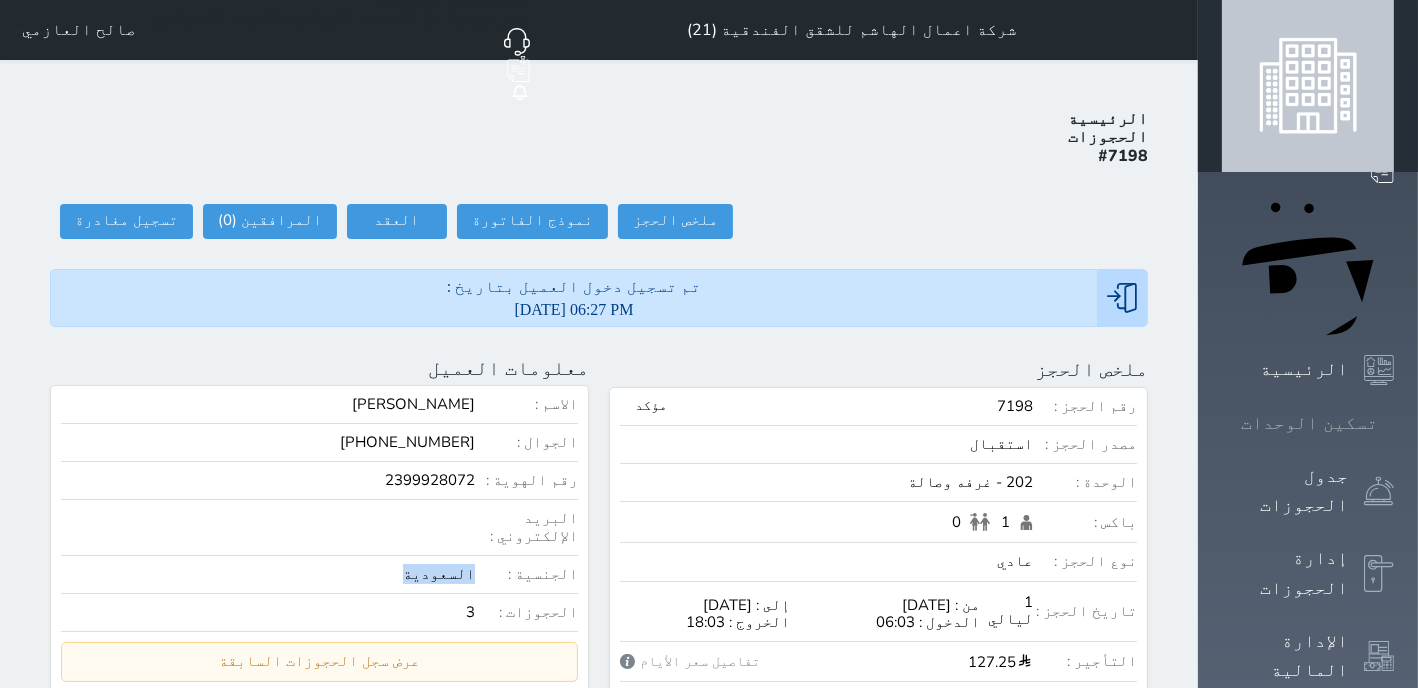 click at bounding box center (1394, 423) 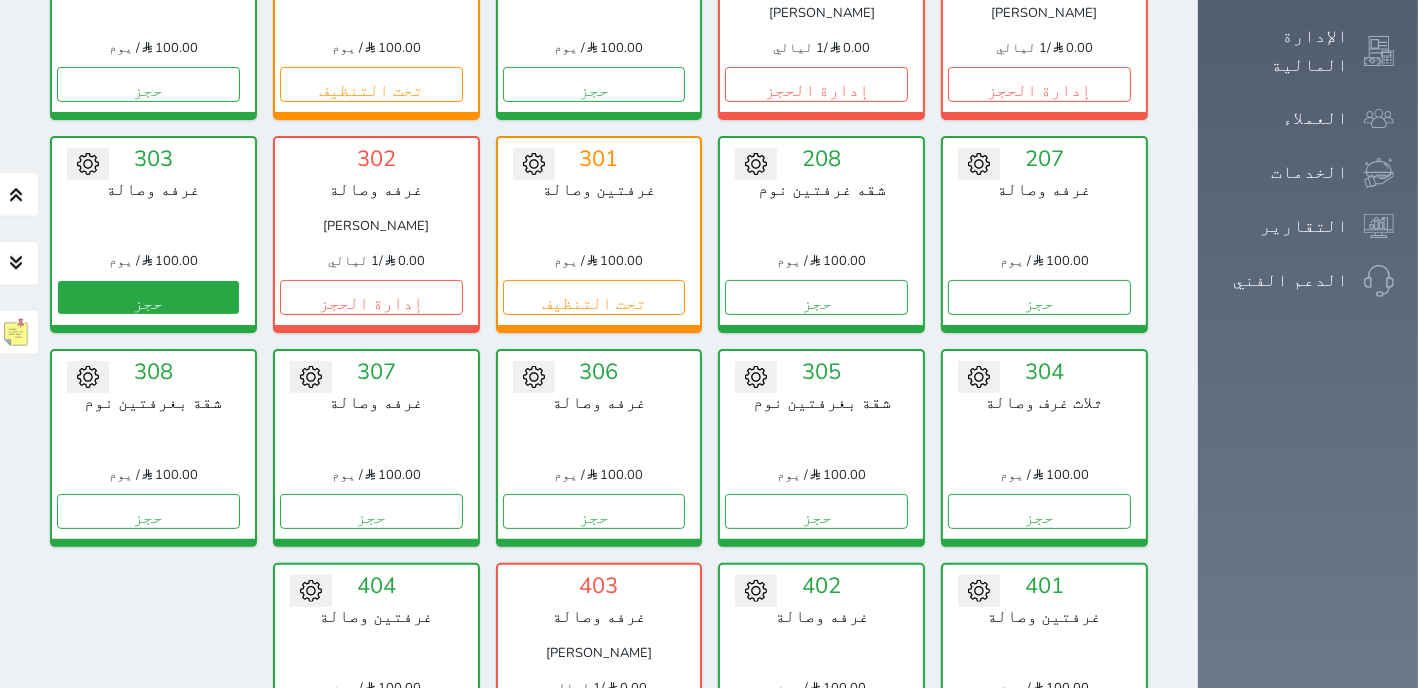 scroll, scrollTop: 714, scrollLeft: 0, axis: vertical 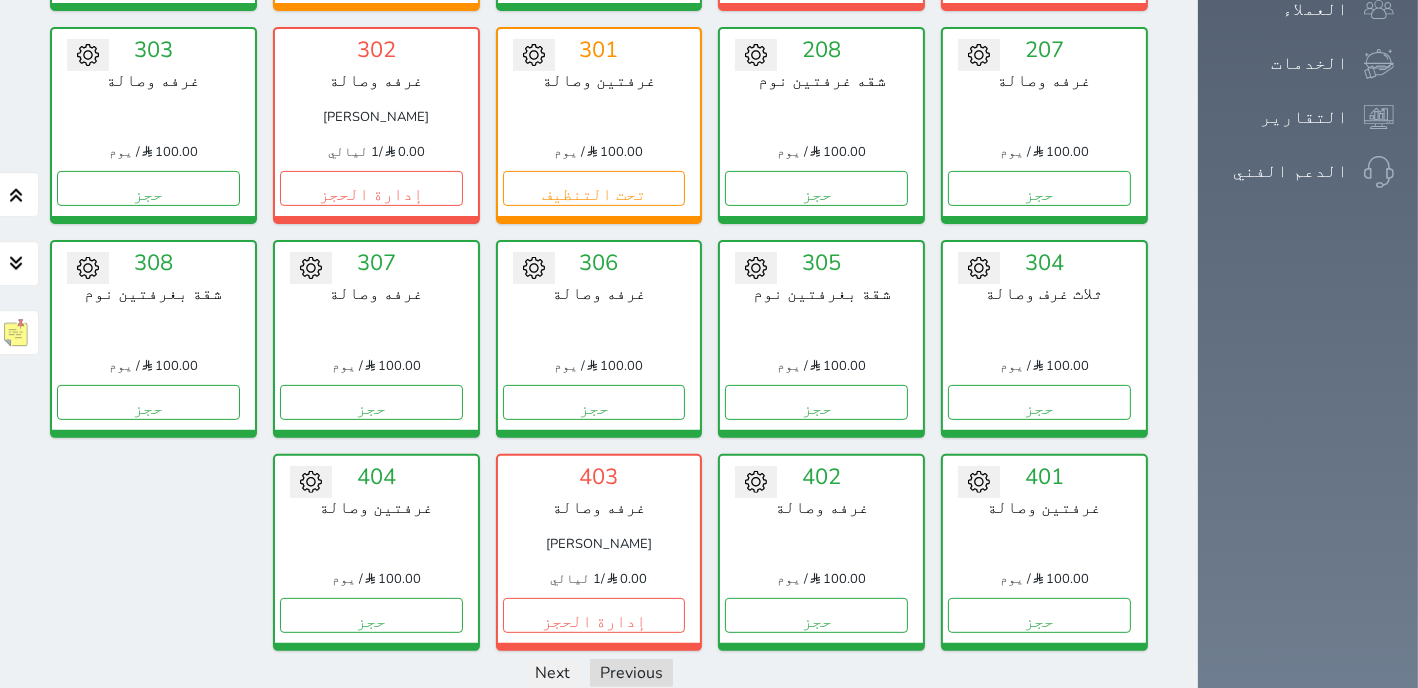 click on "عرض رصيد الصندوق" at bounding box center (144, 730) 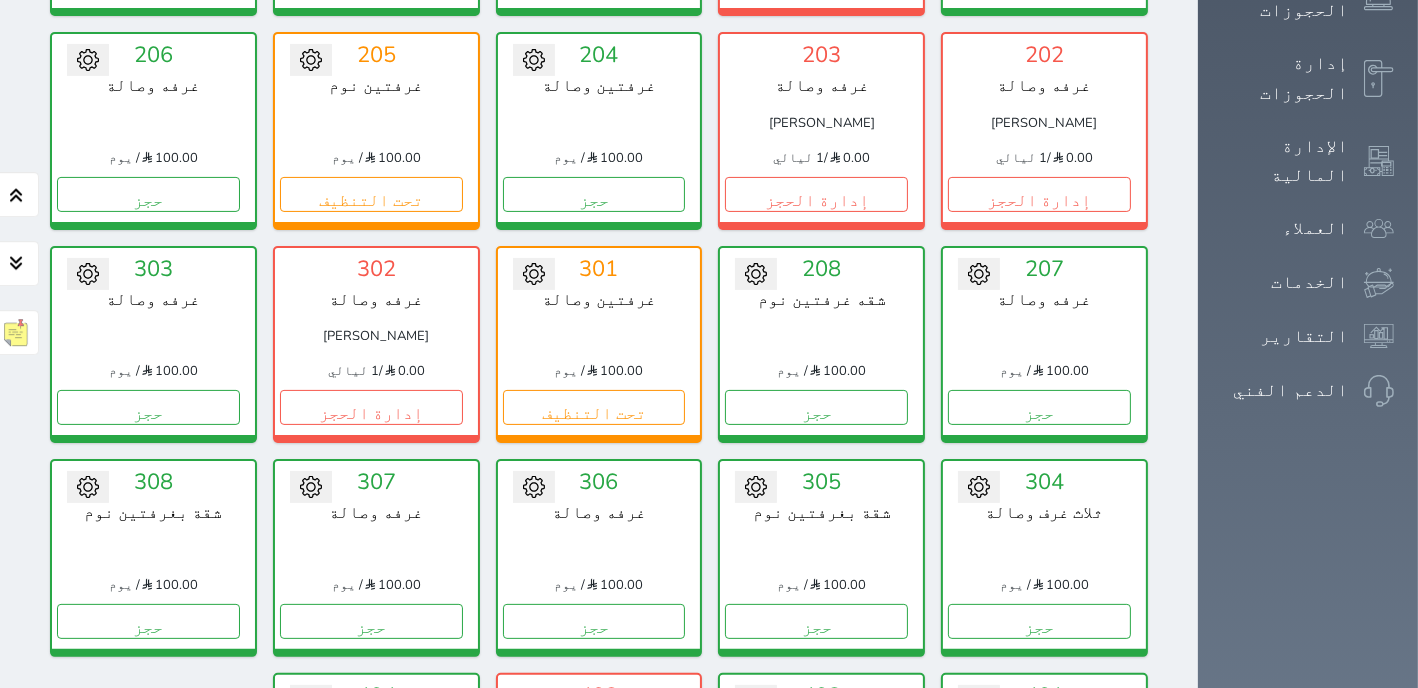 scroll, scrollTop: 763, scrollLeft: 0, axis: vertical 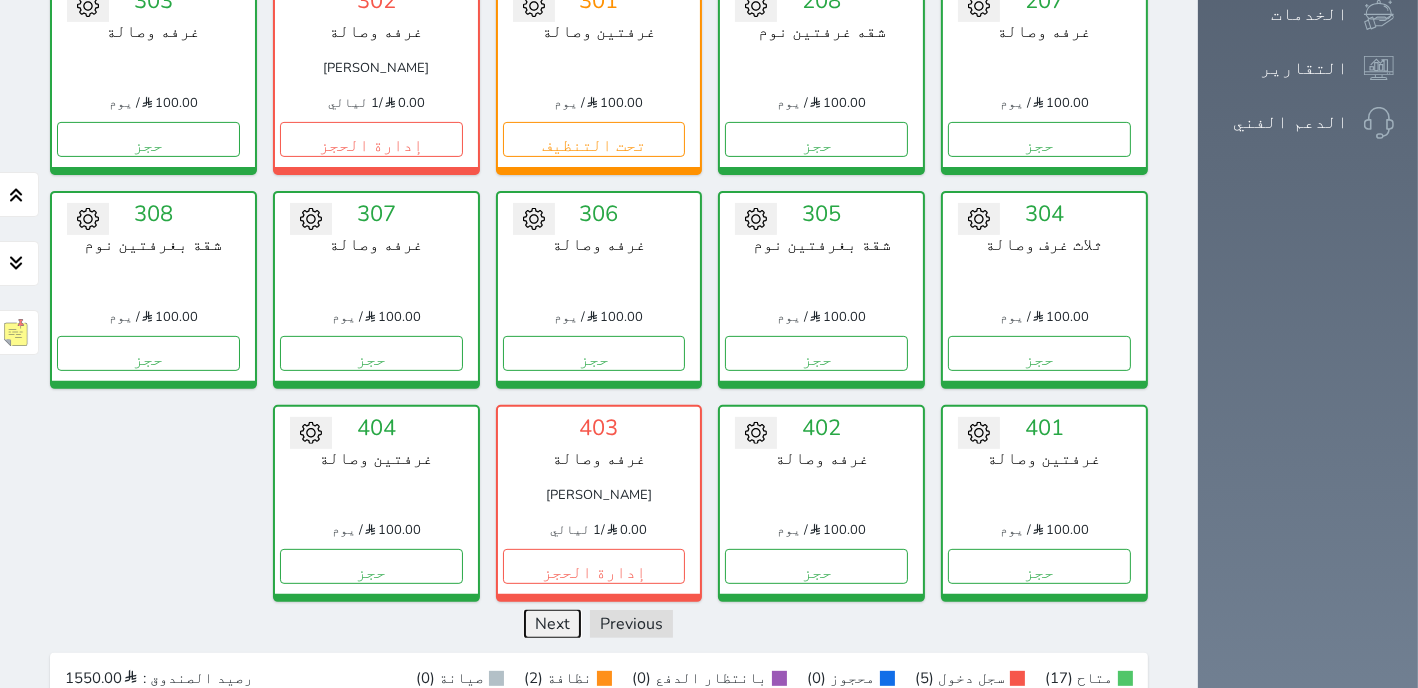 click on "Next" at bounding box center [552, 624] 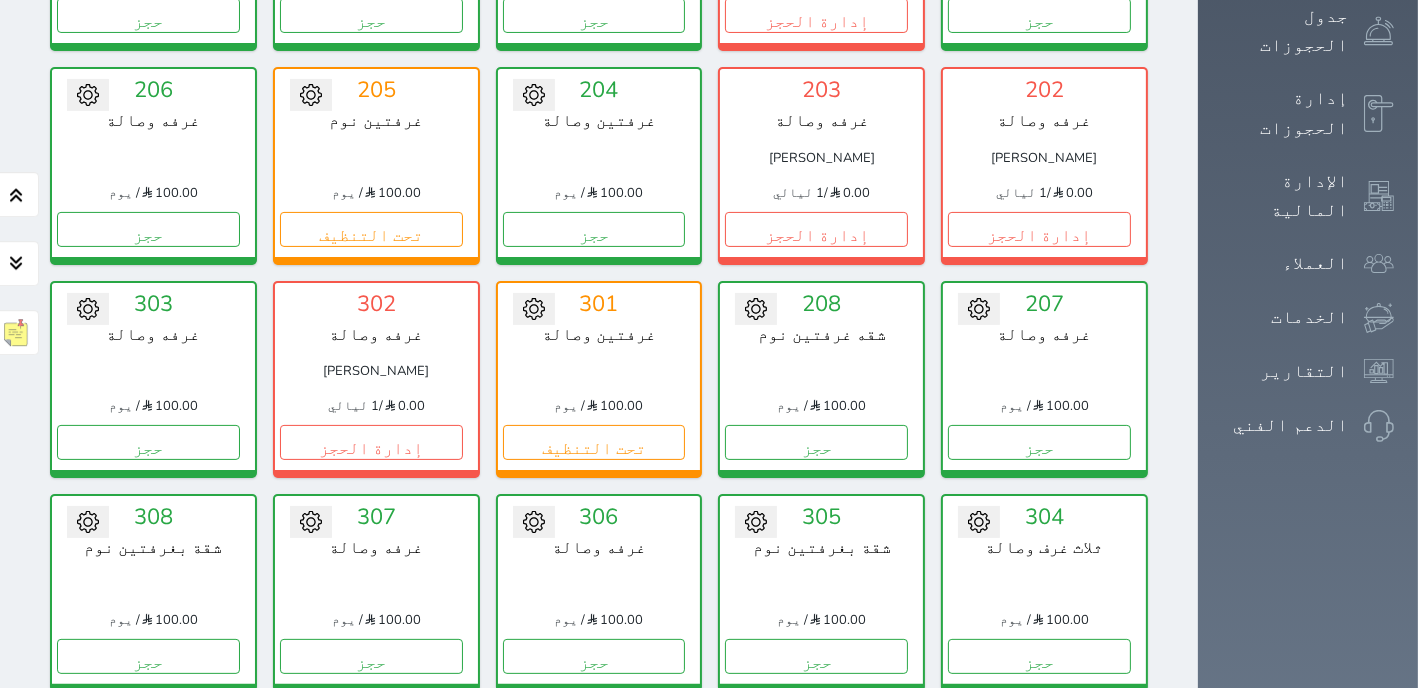 scroll, scrollTop: 0, scrollLeft: 0, axis: both 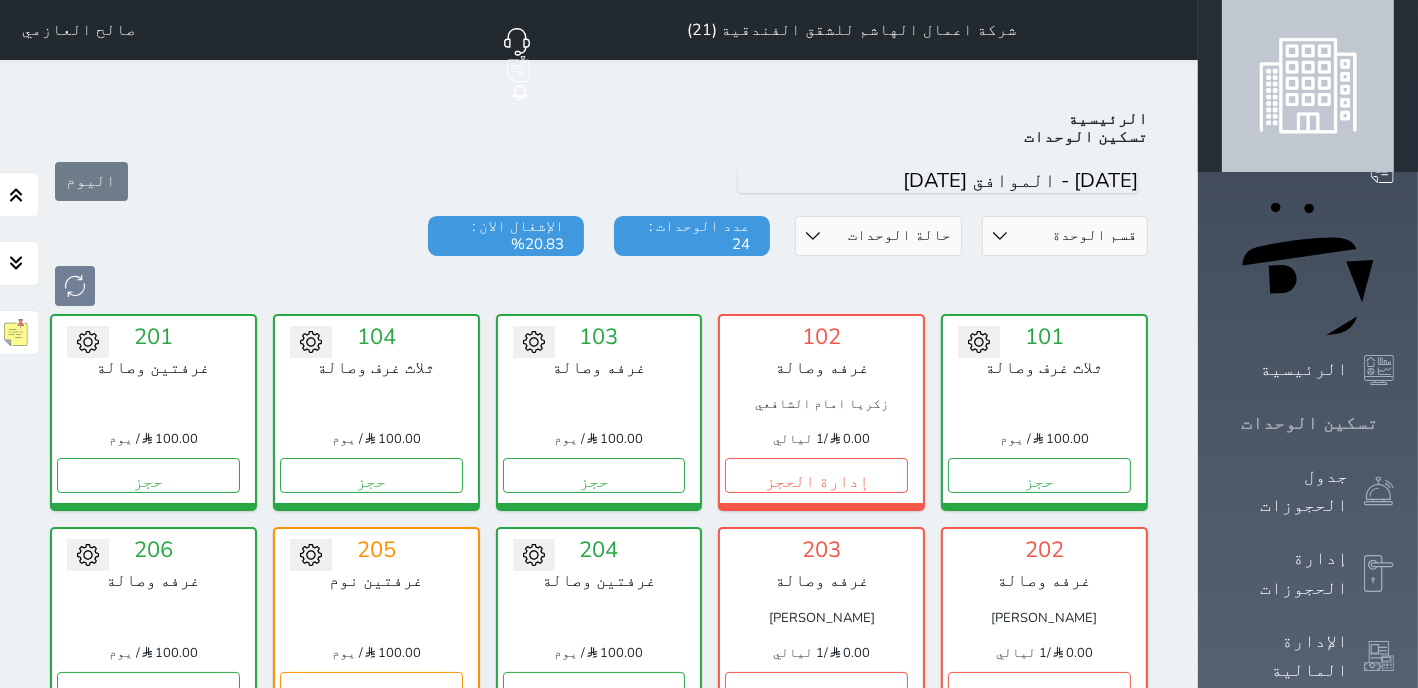 click at bounding box center [1394, 423] 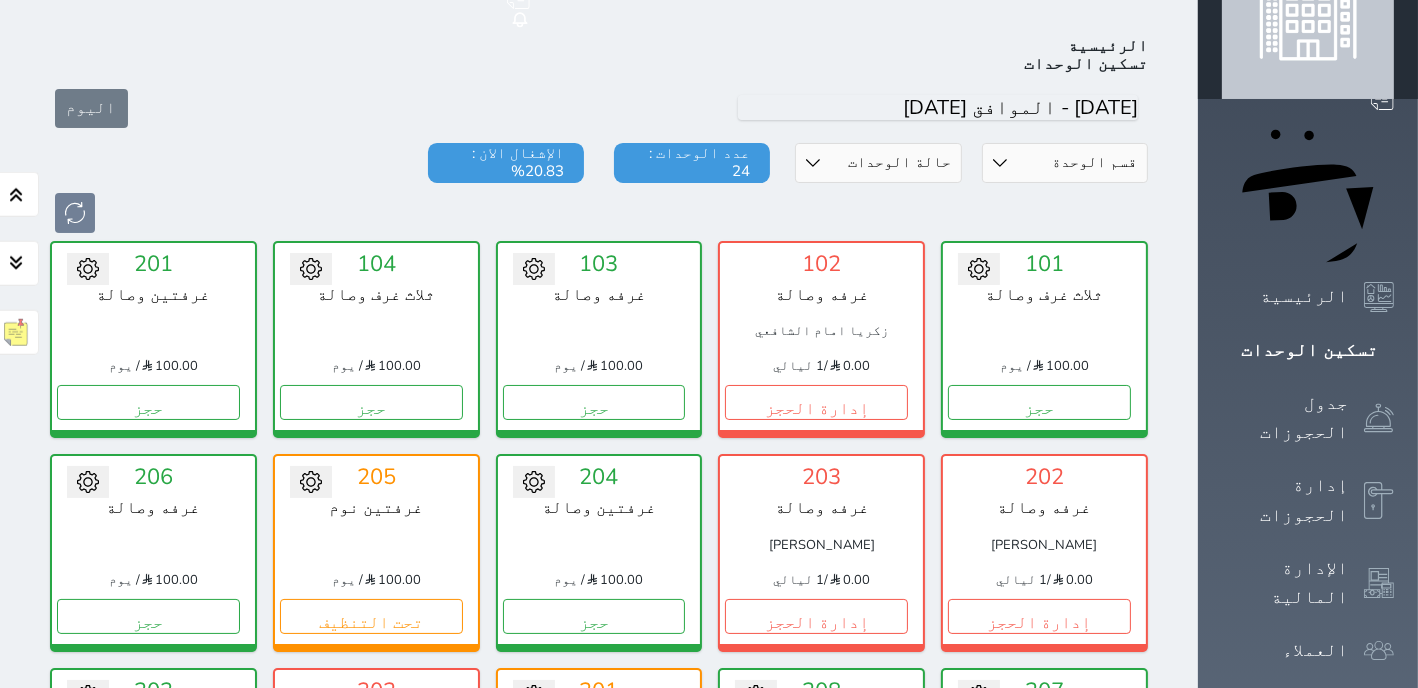 scroll, scrollTop: 127, scrollLeft: 0, axis: vertical 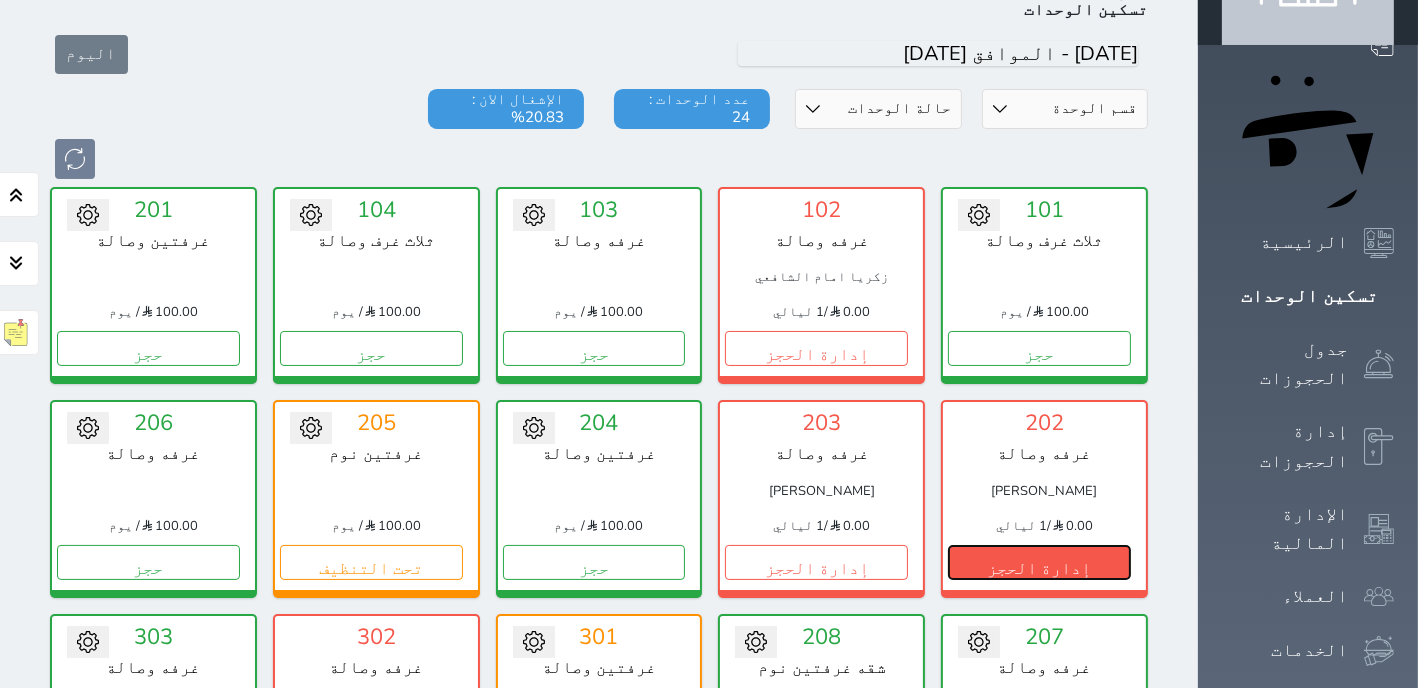 click on "إدارة الحجز" at bounding box center [1039, 562] 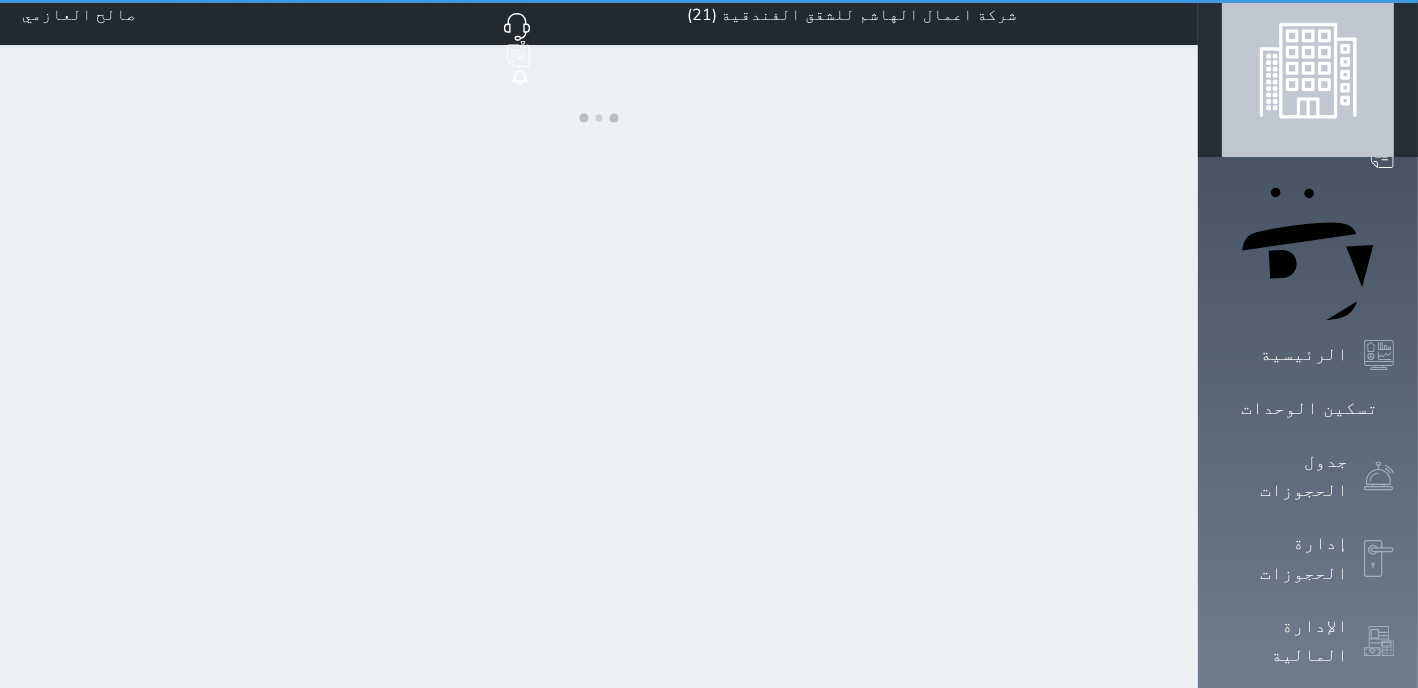 scroll, scrollTop: 0, scrollLeft: 0, axis: both 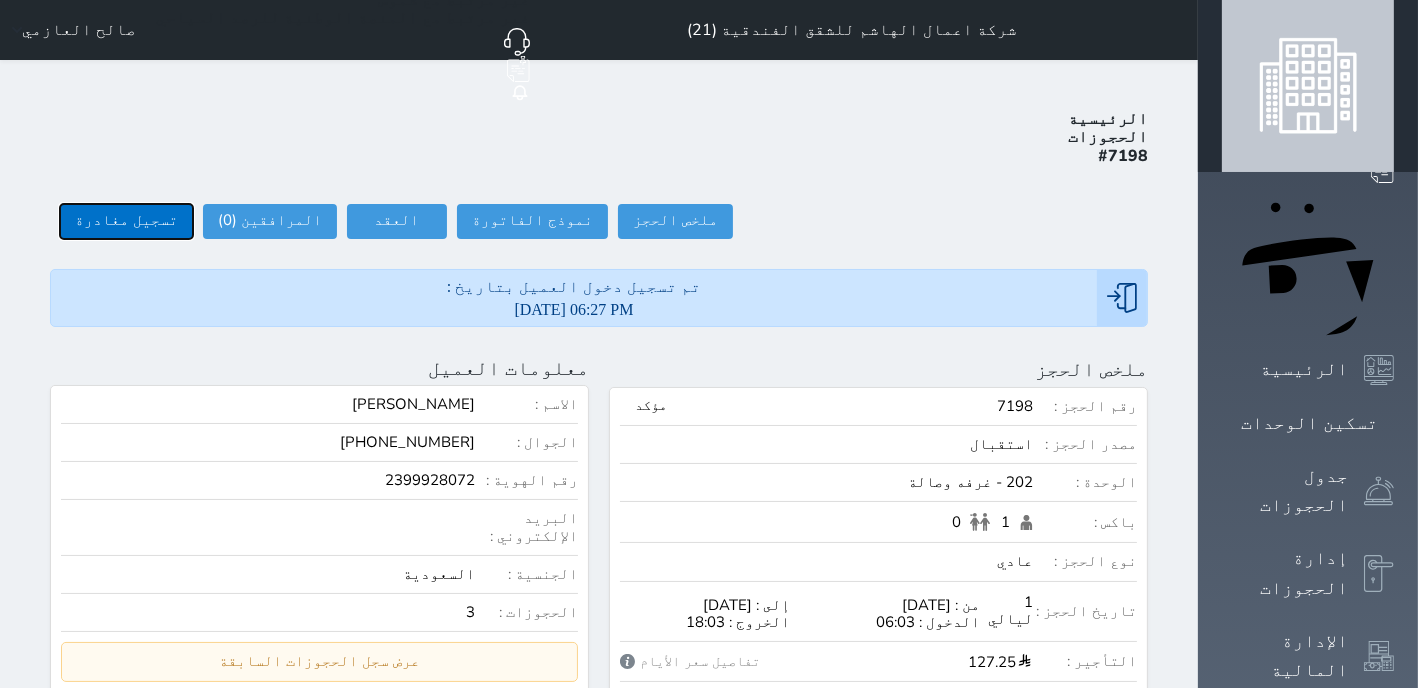 click on "تسجيل مغادرة" at bounding box center [126, 221] 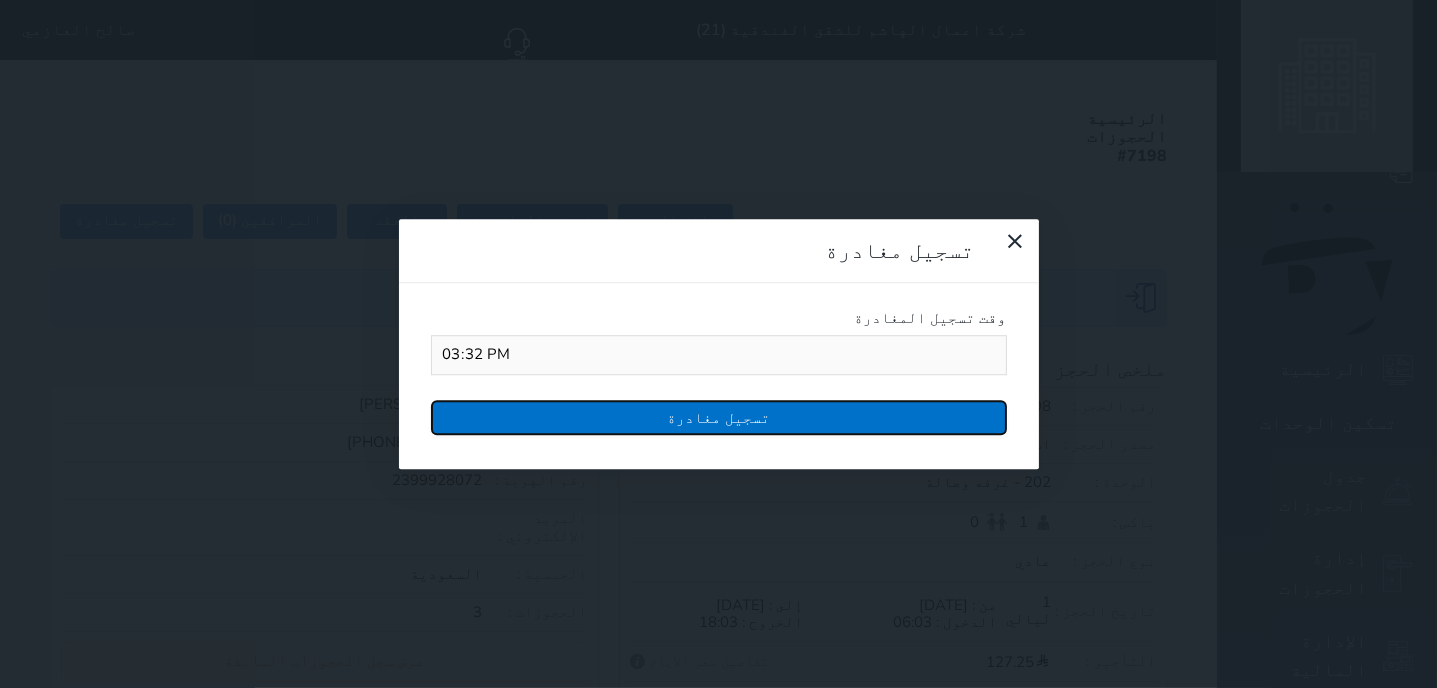 click on "تسجيل مغادرة" at bounding box center [719, 417] 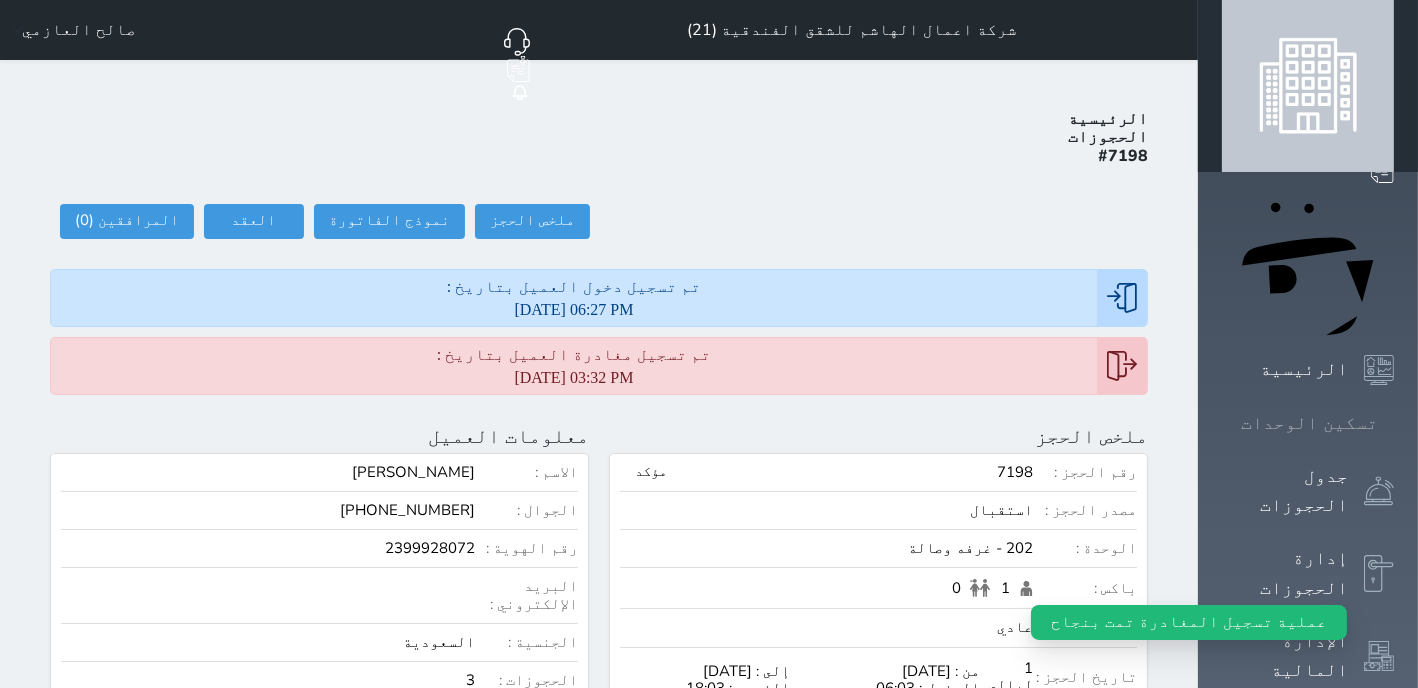 click 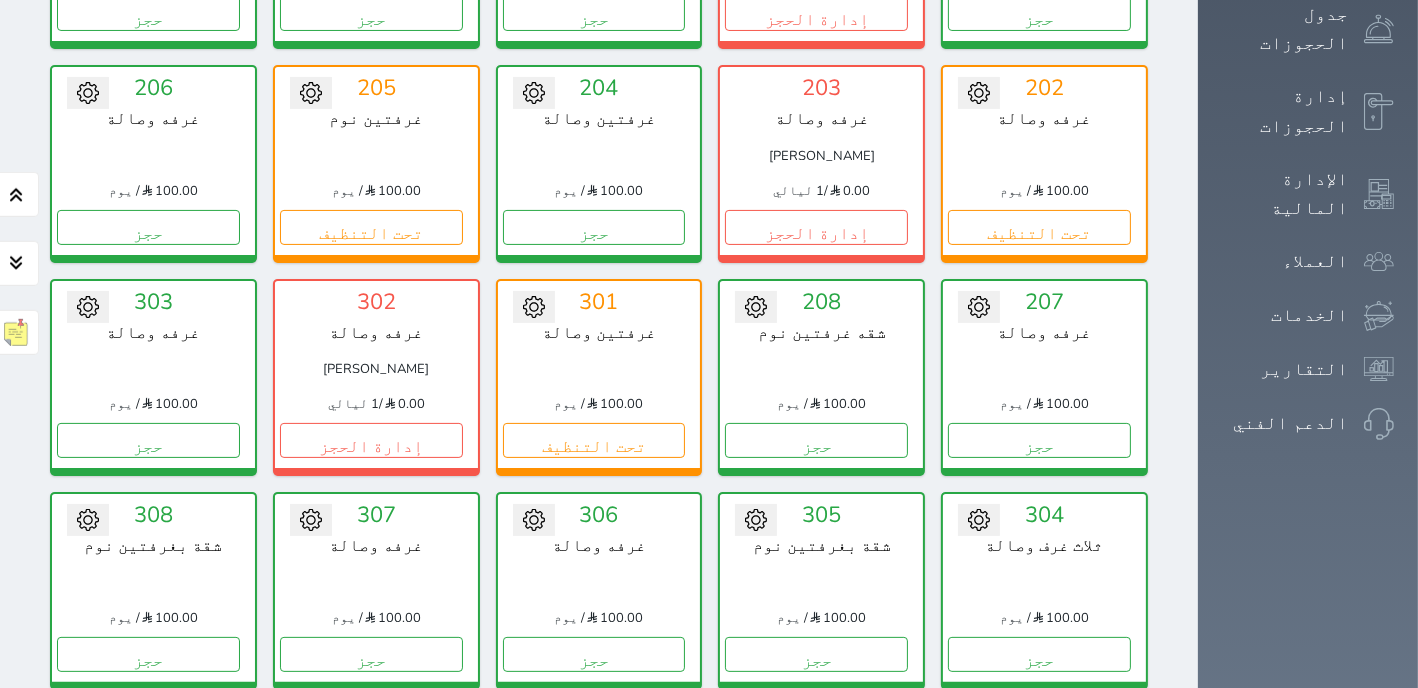 scroll, scrollTop: 332, scrollLeft: 0, axis: vertical 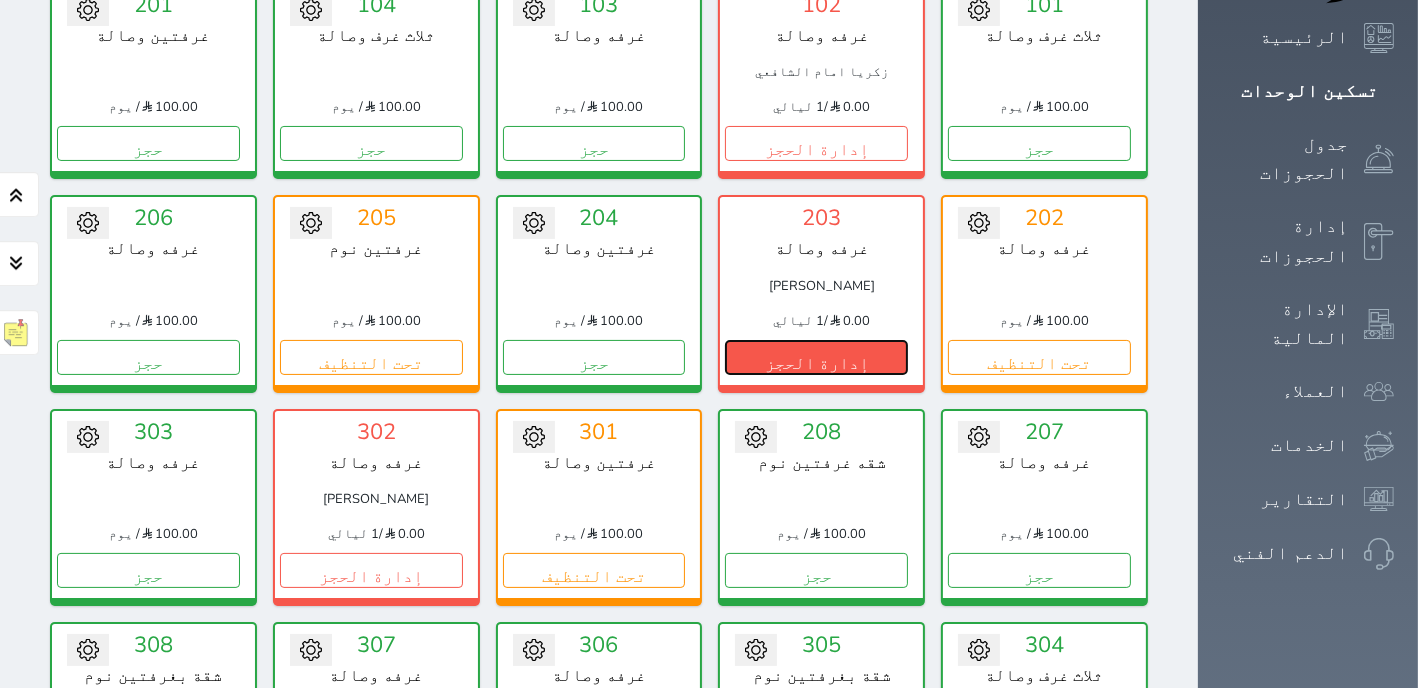 click on "إدارة الحجز" at bounding box center (816, 357) 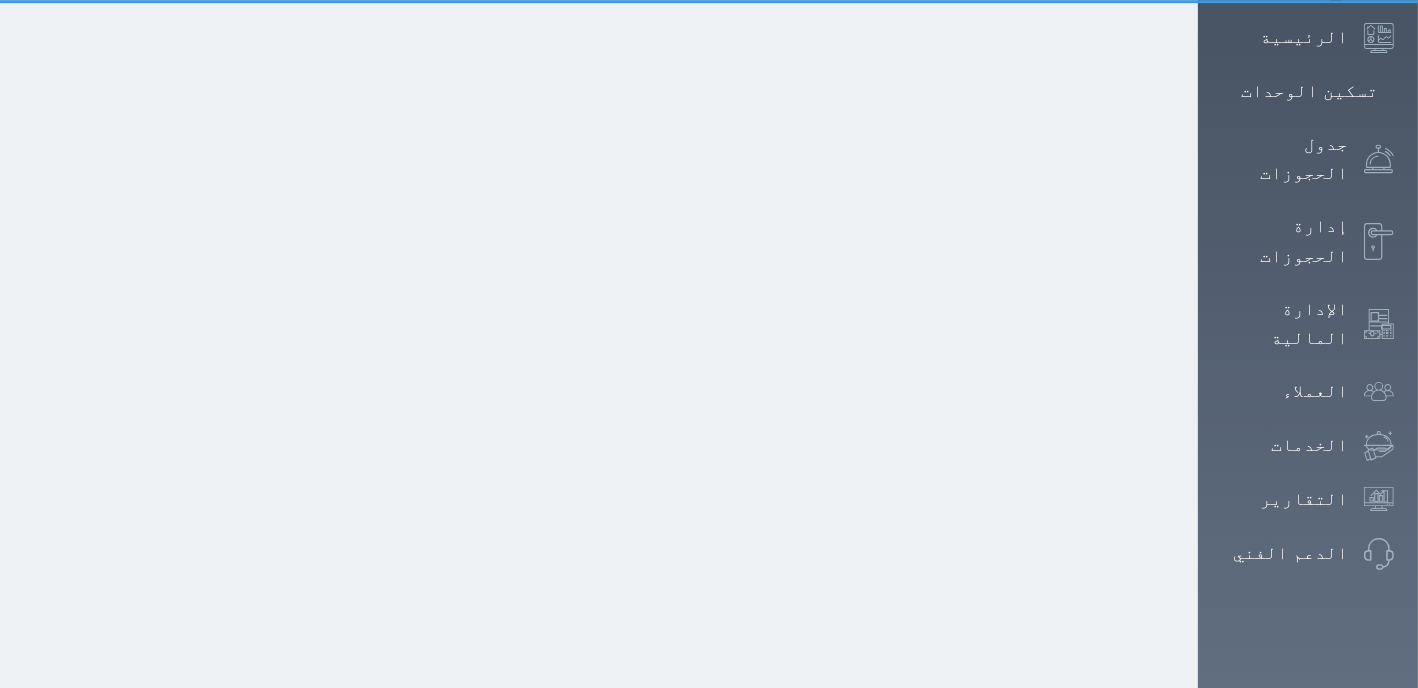 scroll, scrollTop: 0, scrollLeft: 0, axis: both 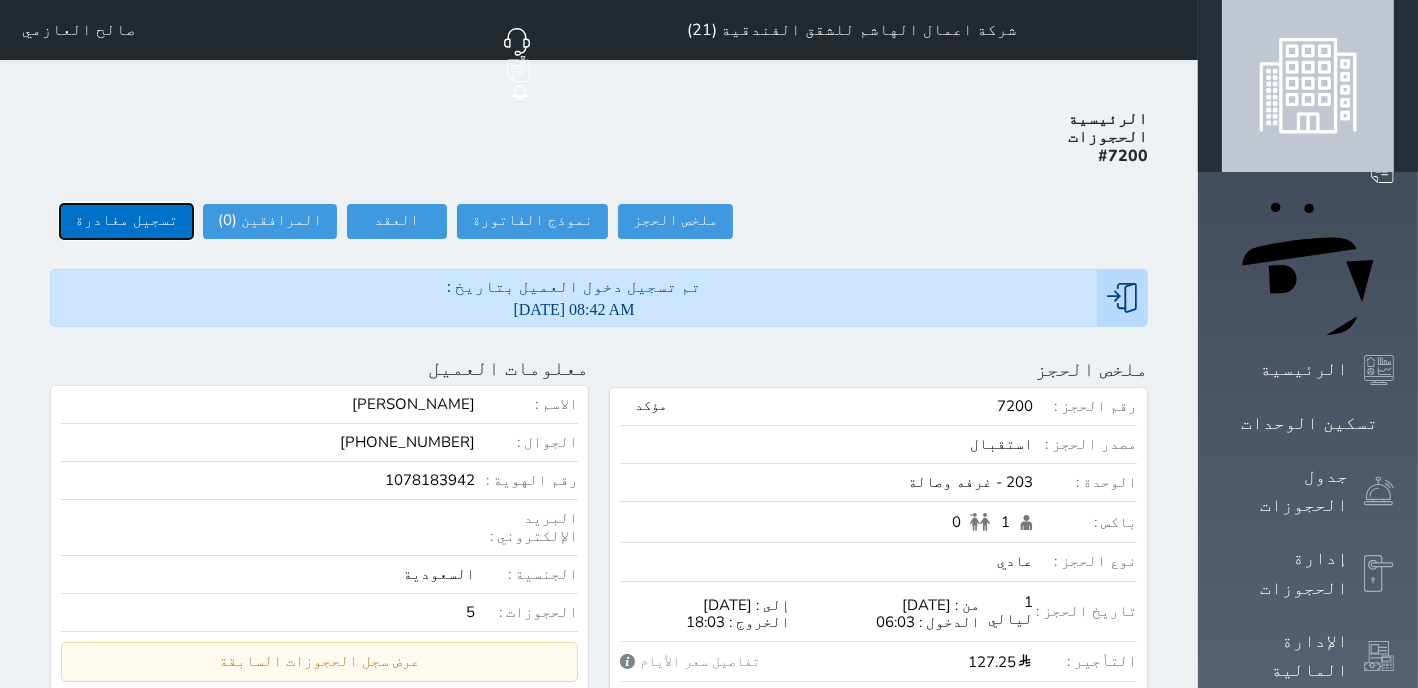 click on "تسجيل مغادرة" at bounding box center (126, 221) 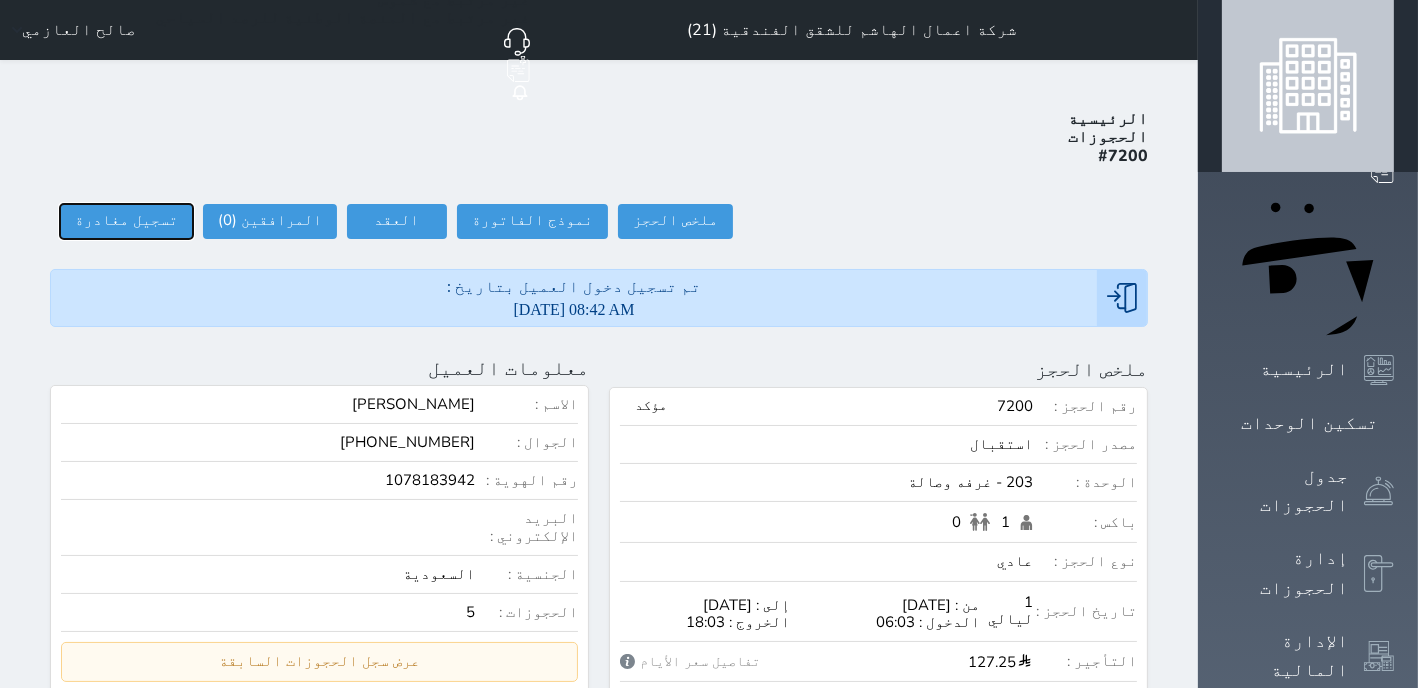 type on "15:34" 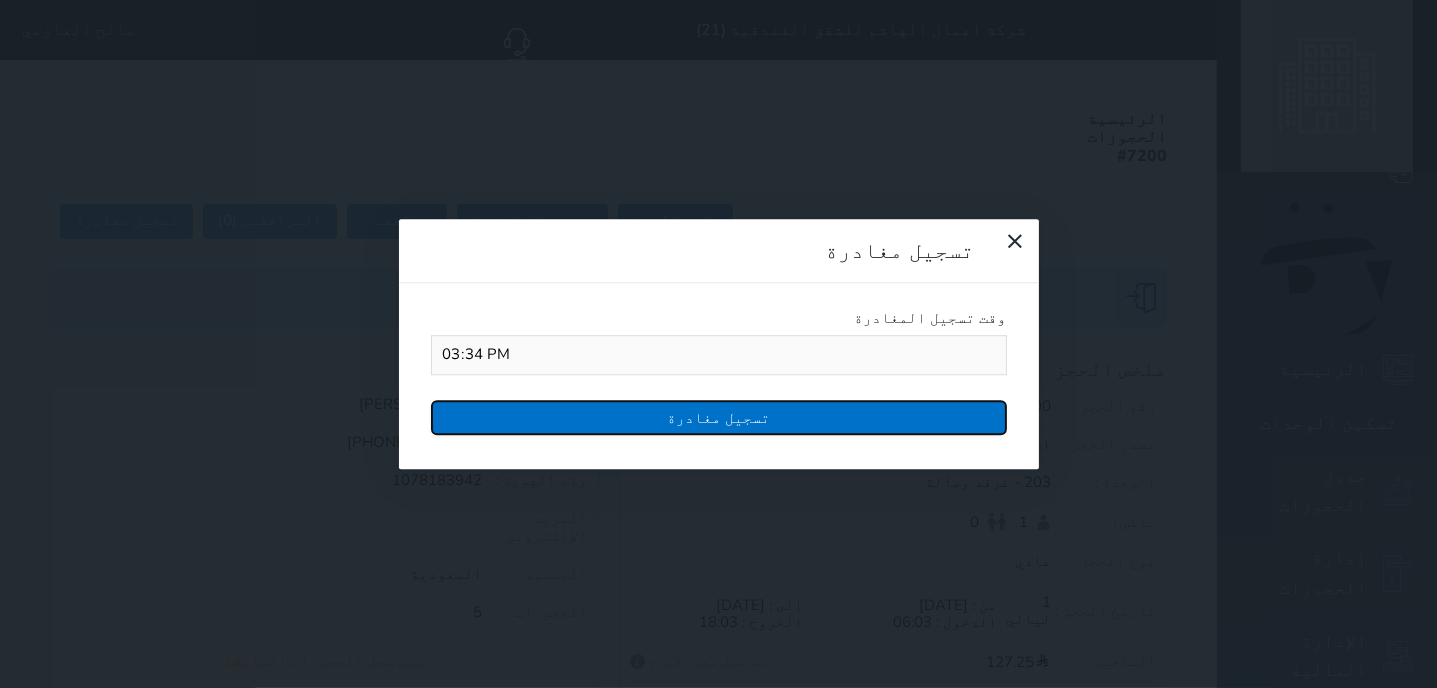 click on "تسجيل مغادرة" at bounding box center (719, 417) 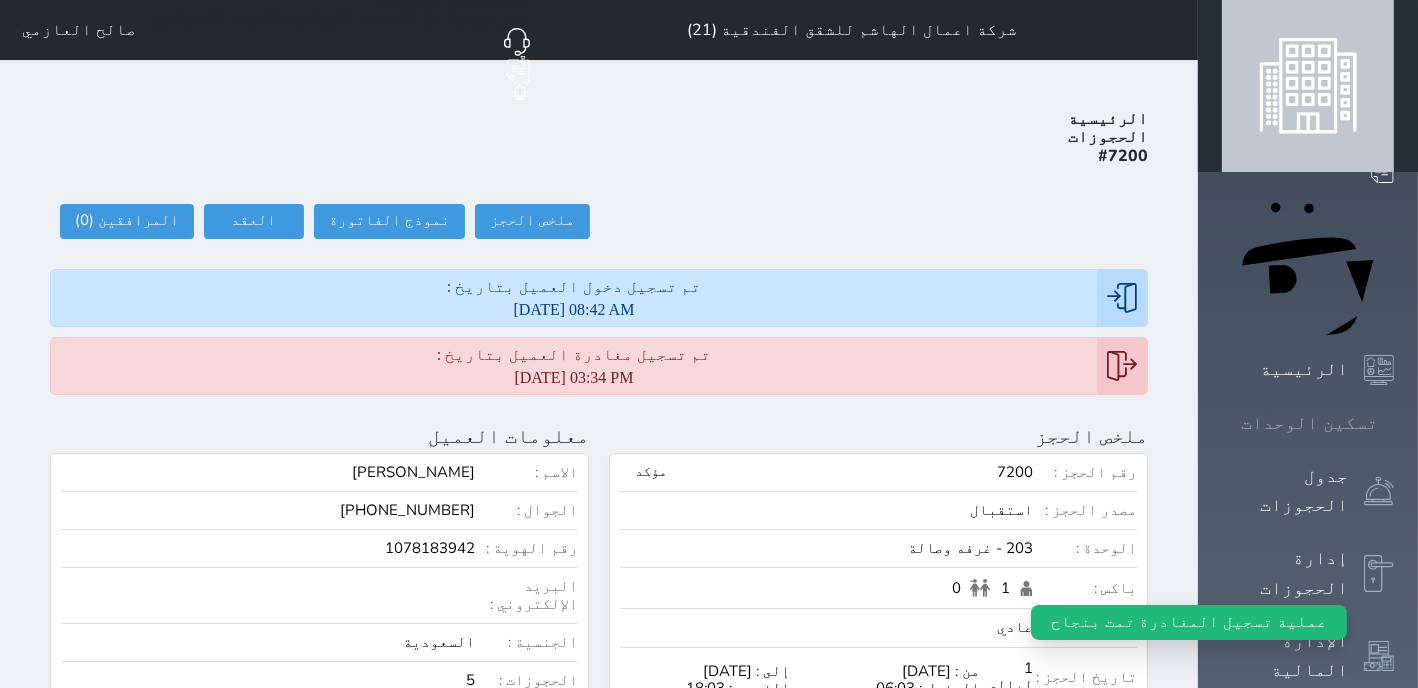 click at bounding box center [1394, 423] 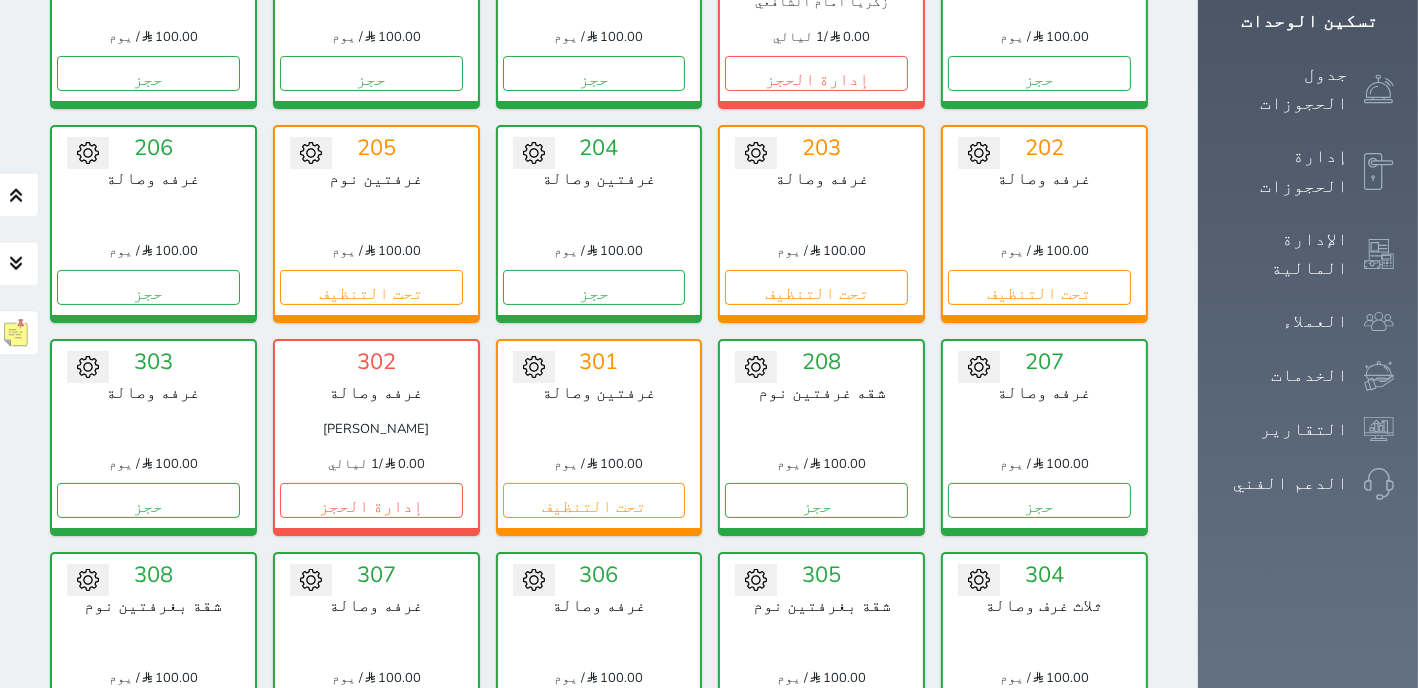 scroll, scrollTop: 460, scrollLeft: 0, axis: vertical 